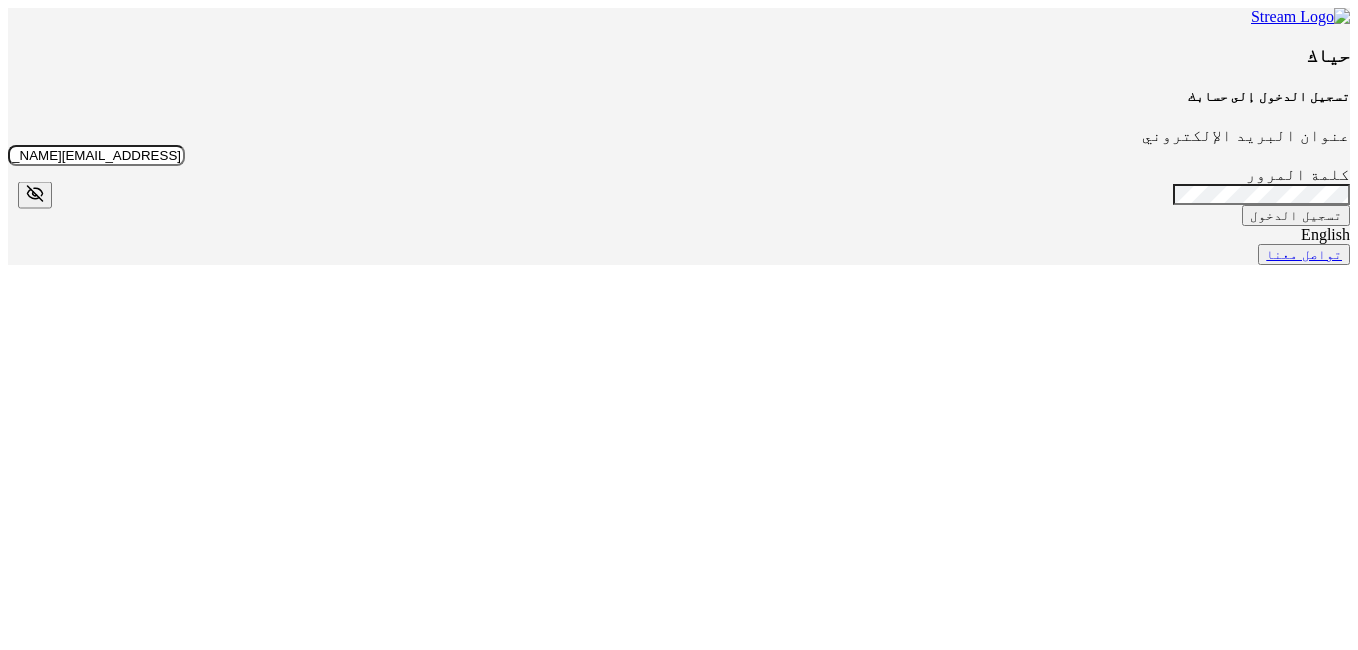 scroll, scrollTop: 0, scrollLeft: 0, axis: both 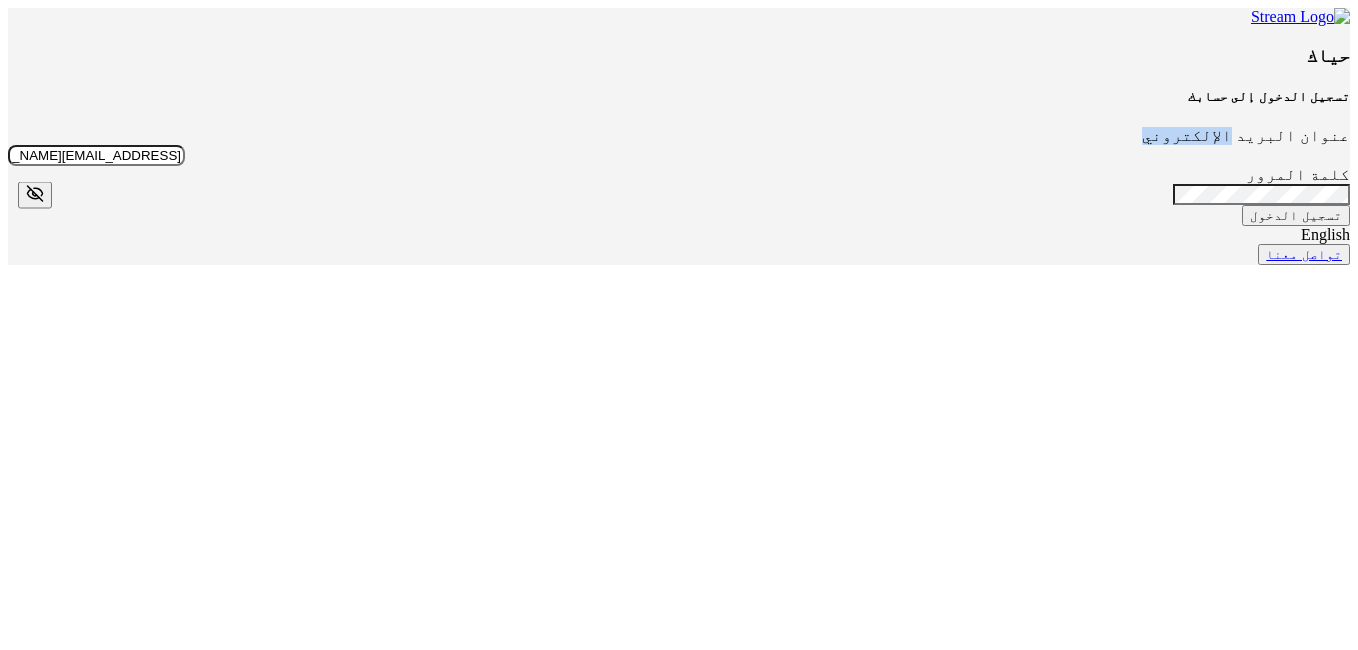 click on "عنوان البريد الإلكتروني" at bounding box center [1246, 135] 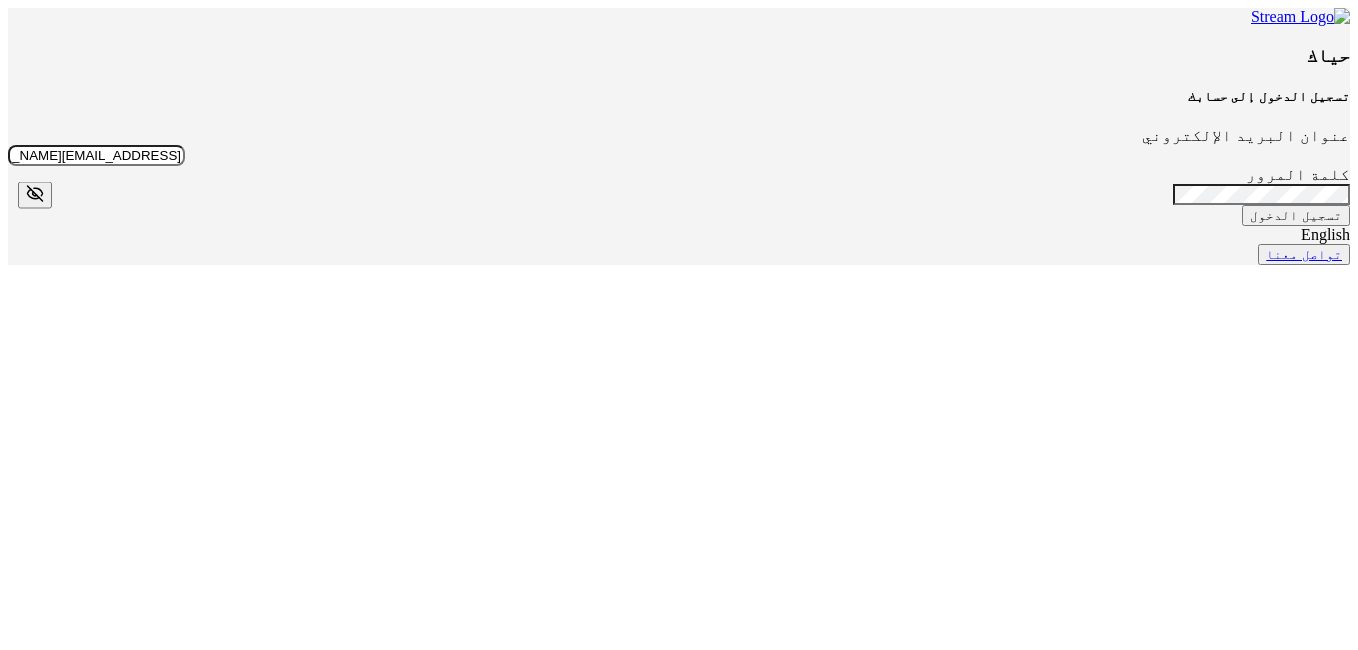 scroll, scrollTop: 0, scrollLeft: 0, axis: both 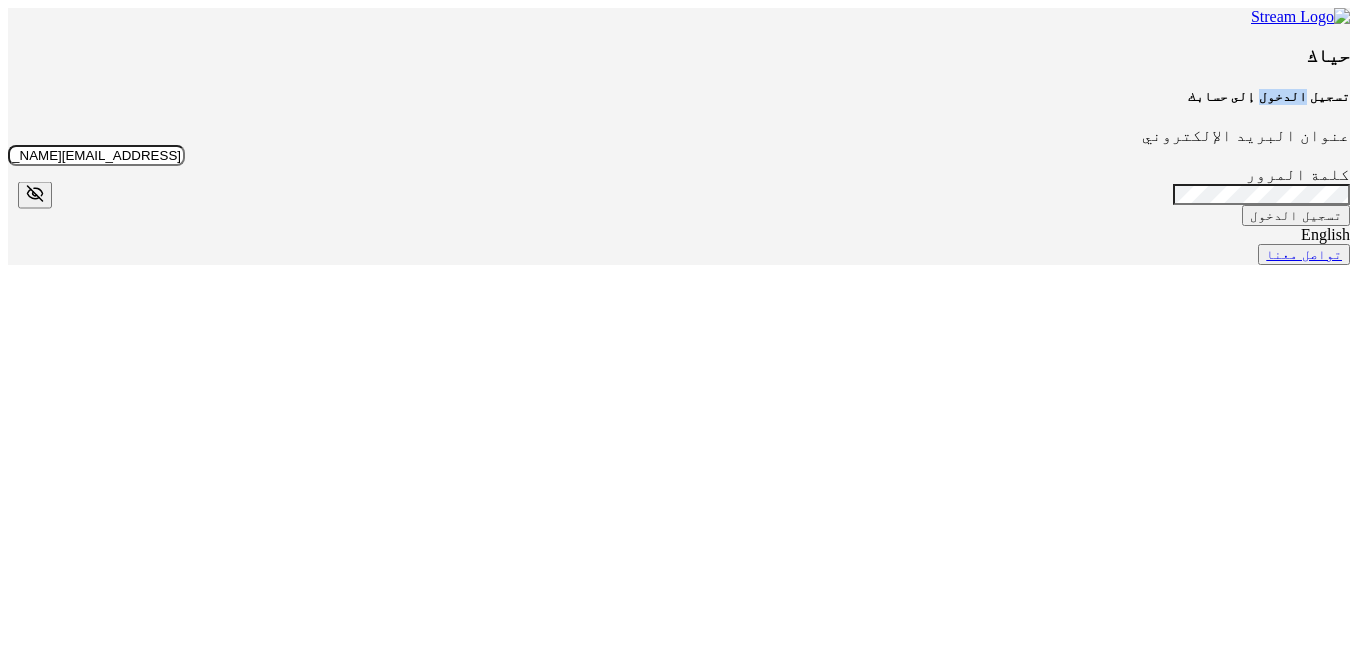 click on "تسجيل الدخول إلى حسابك" at bounding box center (679, 97) 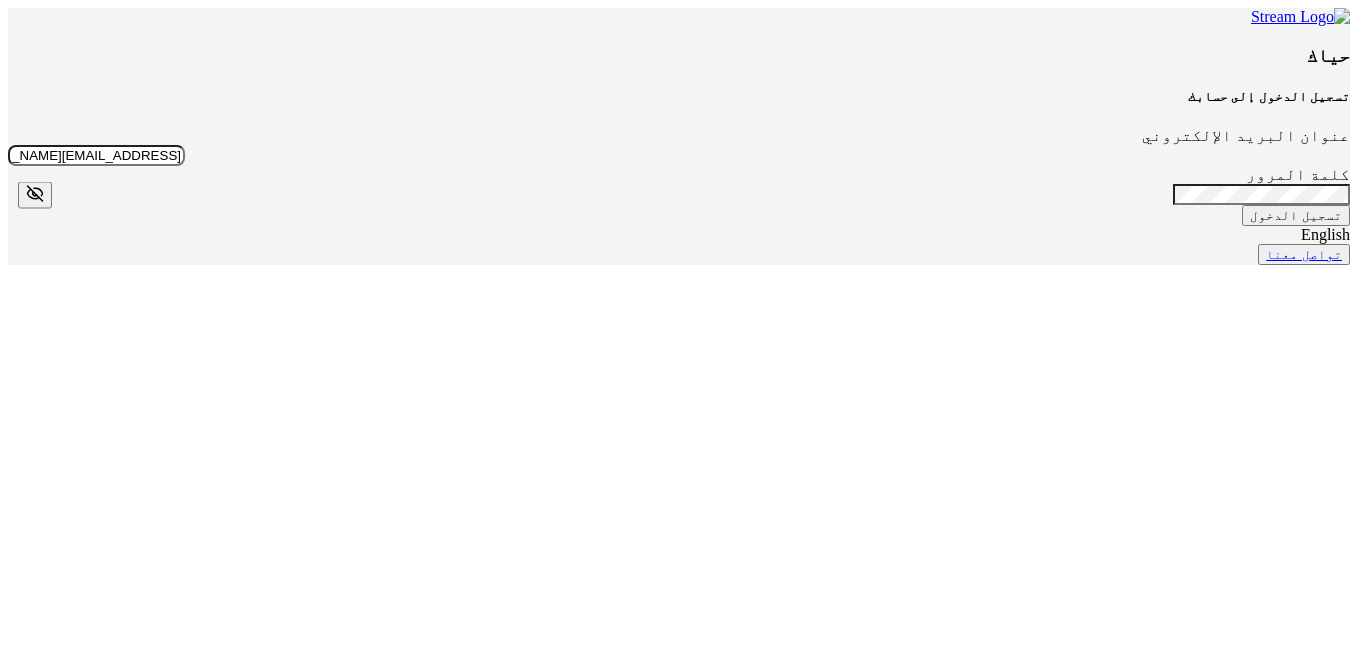 drag, startPoint x: 1288, startPoint y: 39, endPoint x: 847, endPoint y: 459, distance: 609 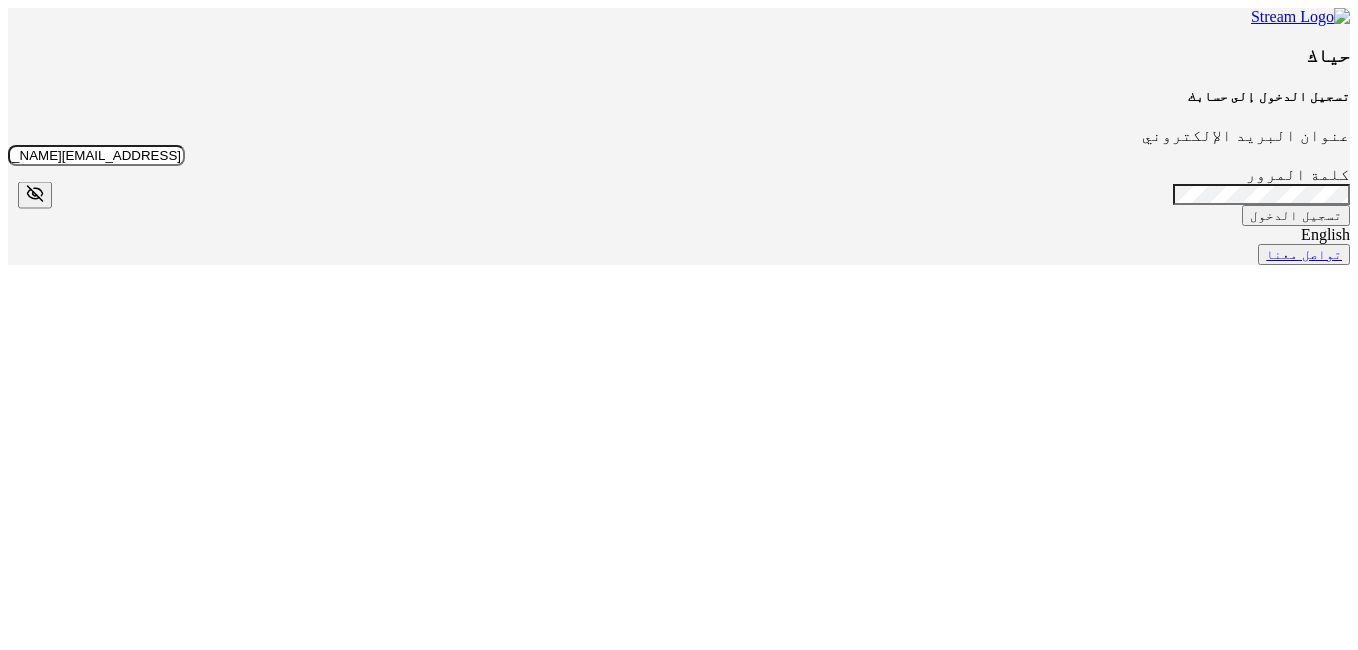 drag, startPoint x: 1109, startPoint y: 38, endPoint x: 1342, endPoint y: -13, distance: 238.51625 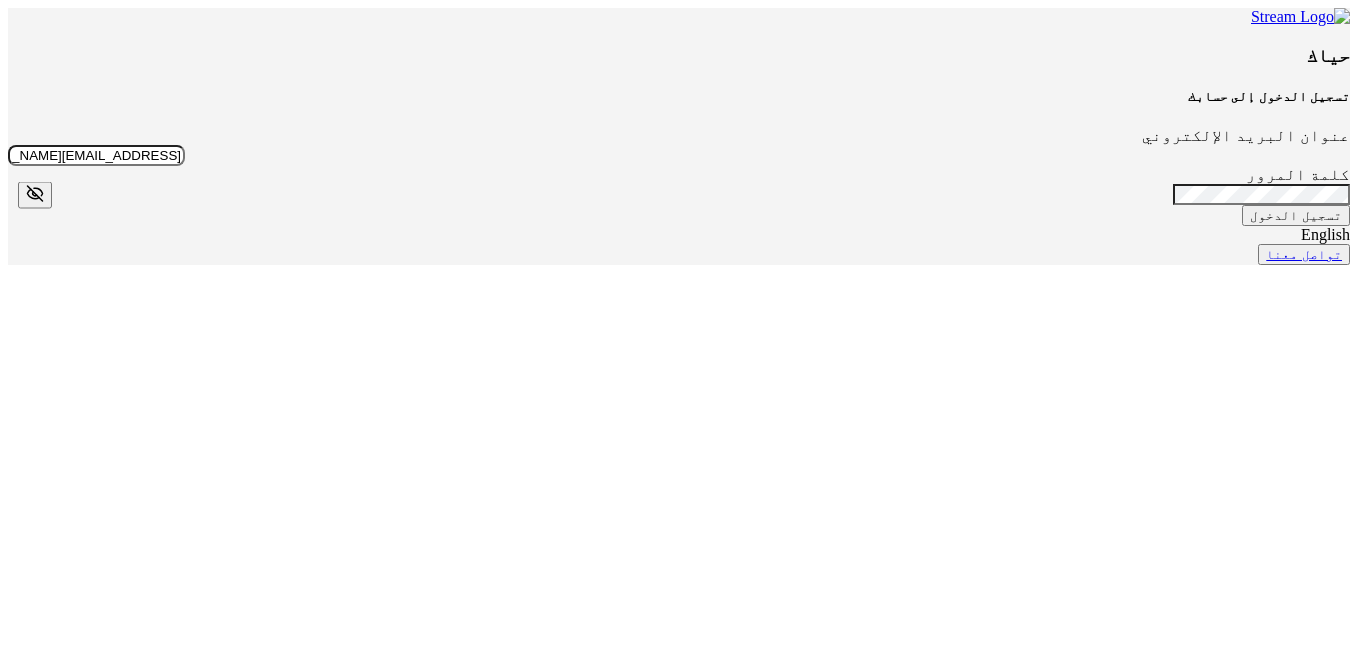 click on "حياك تسجيل الدخول إلى حسابك عنوان البريد الإلكتروني [EMAIL_ADDRESS][DOMAIN_NAME] كلمة المرور تسجيل الدخول English   تواصل معنا" at bounding box center [679, 136] 